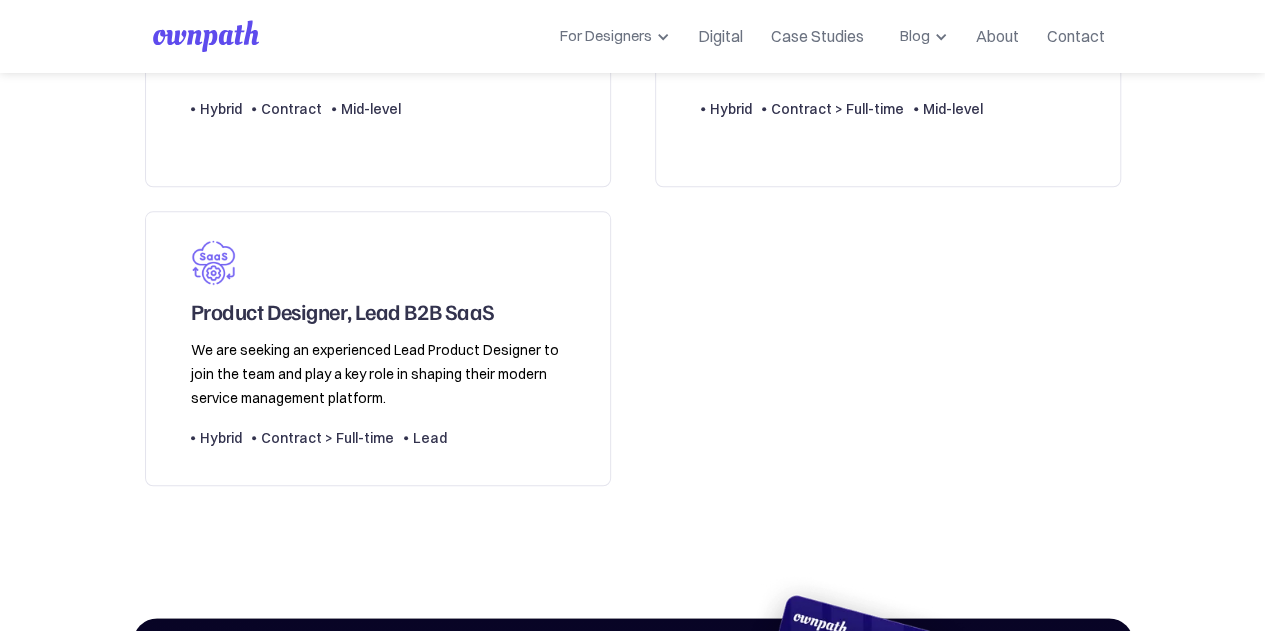 scroll, scrollTop: 890, scrollLeft: 0, axis: vertical 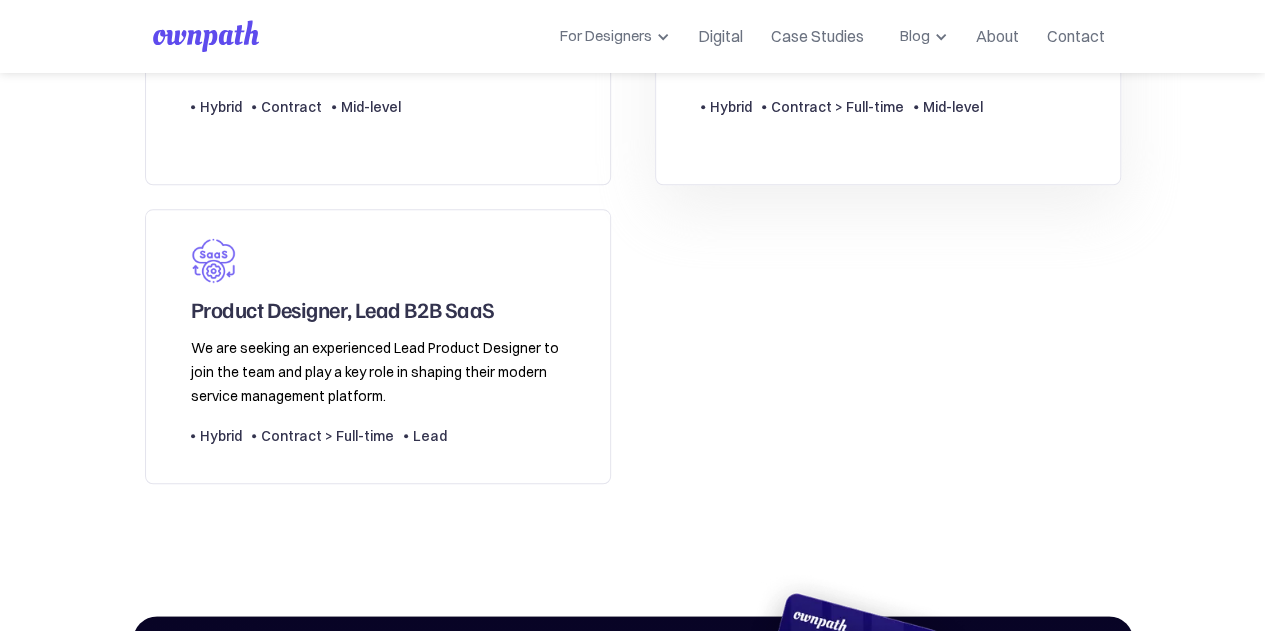 click on "Front-end Developer Type Level Hybrid Contract > Full-time Mid-level" at bounding box center [842, 53] 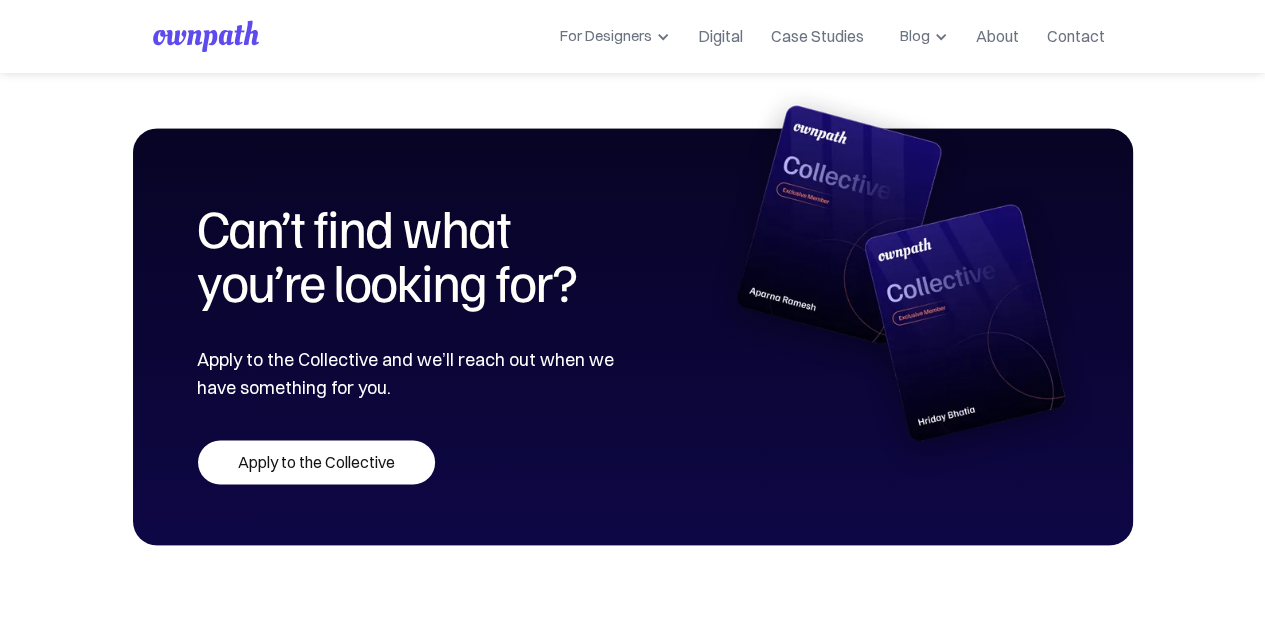 scroll, scrollTop: 1368, scrollLeft: 0, axis: vertical 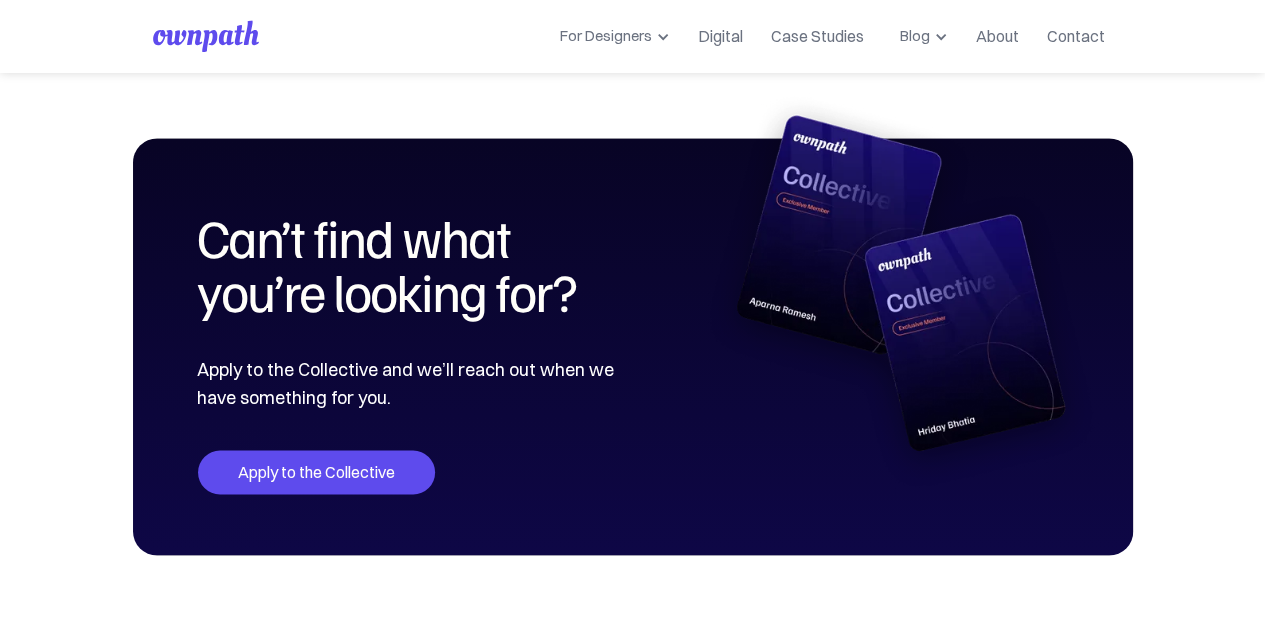 click on "Apply to the Collective" at bounding box center (316, 472) 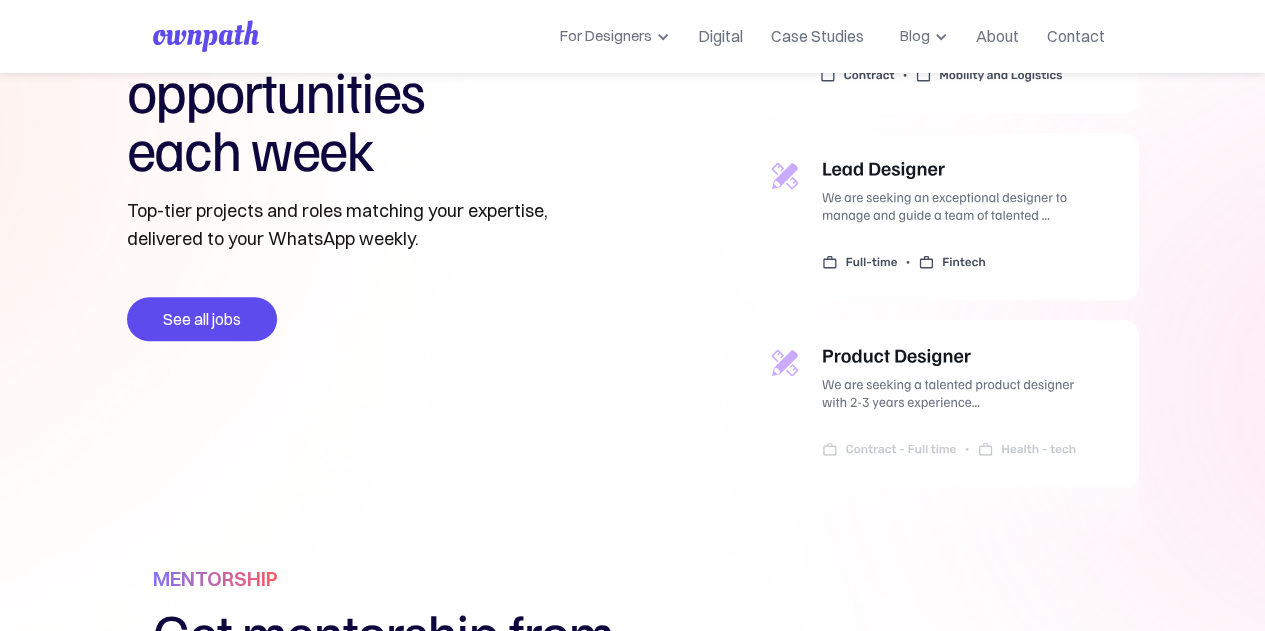 scroll, scrollTop: 788, scrollLeft: 0, axis: vertical 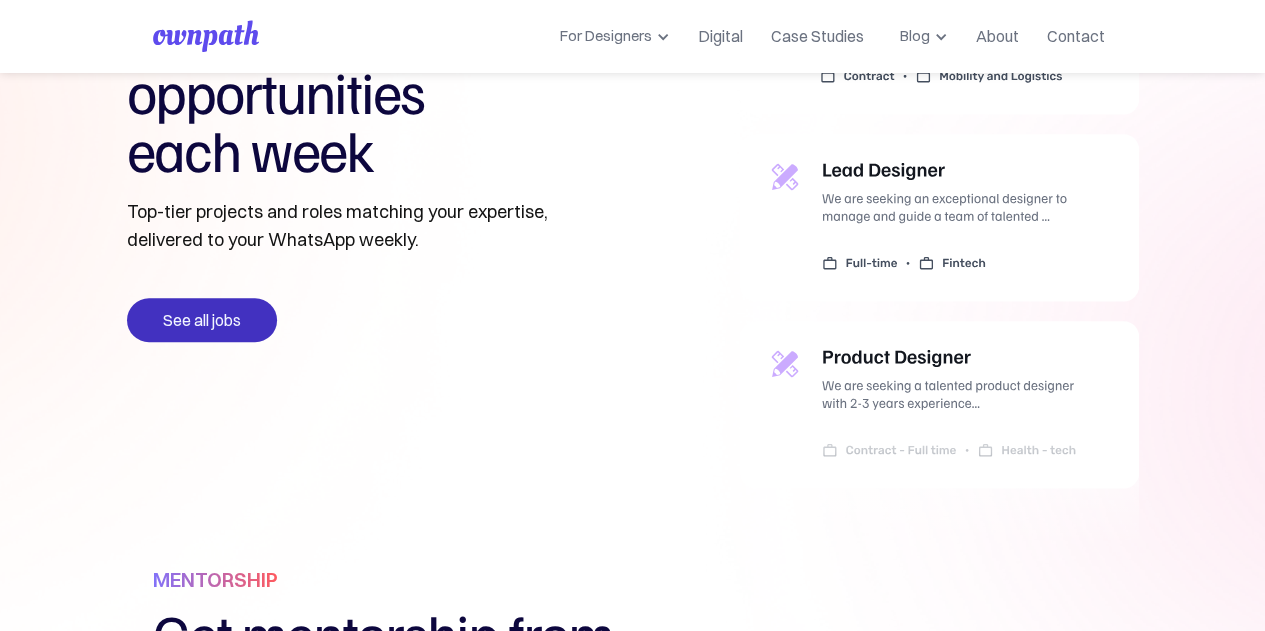 click on "See all jobs" at bounding box center [202, 320] 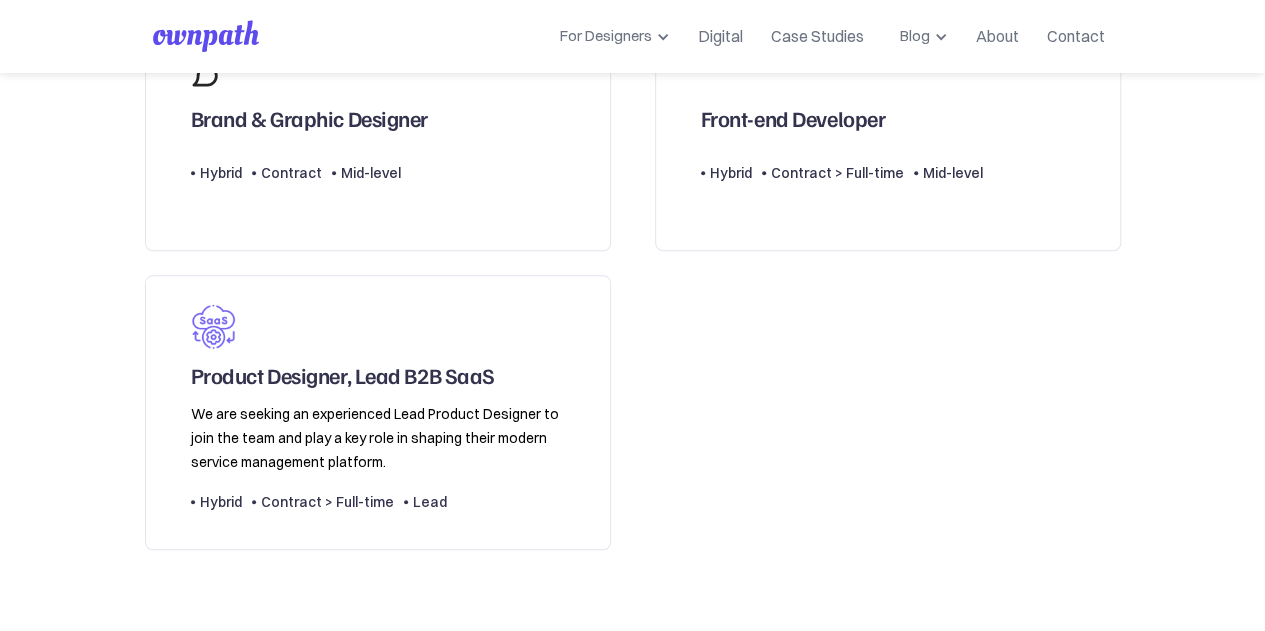 scroll, scrollTop: 830, scrollLeft: 0, axis: vertical 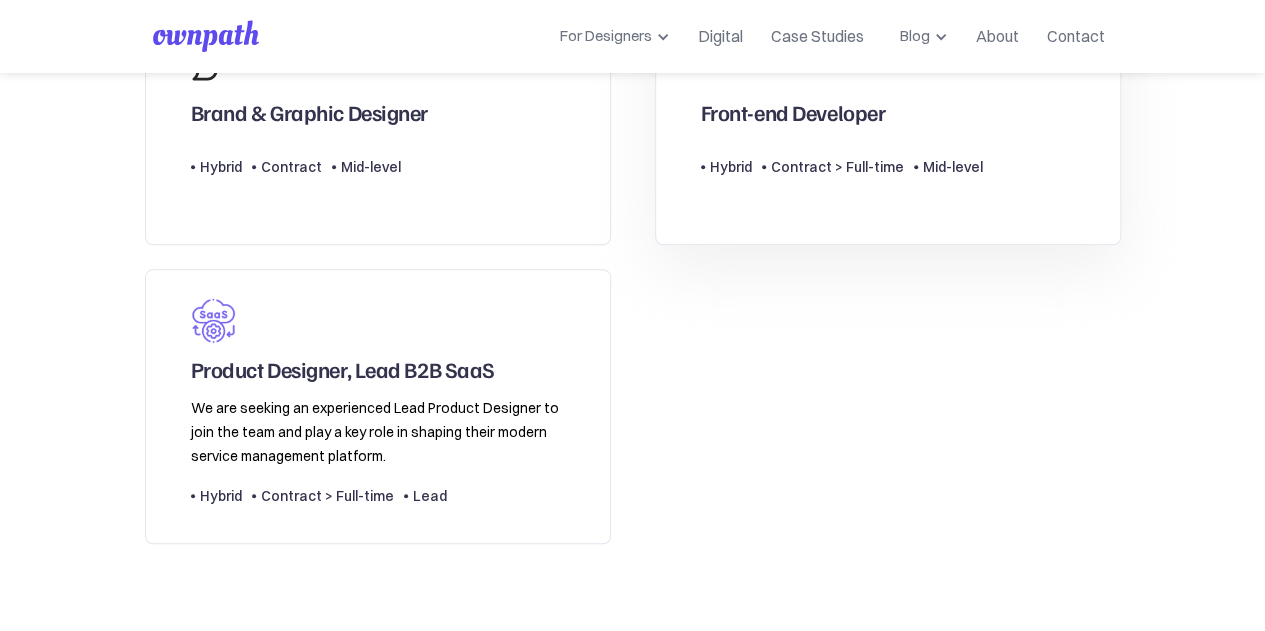 click on "Front-end Developer Type Level Hybrid Contract > Full-time Mid-level" at bounding box center [888, 114] 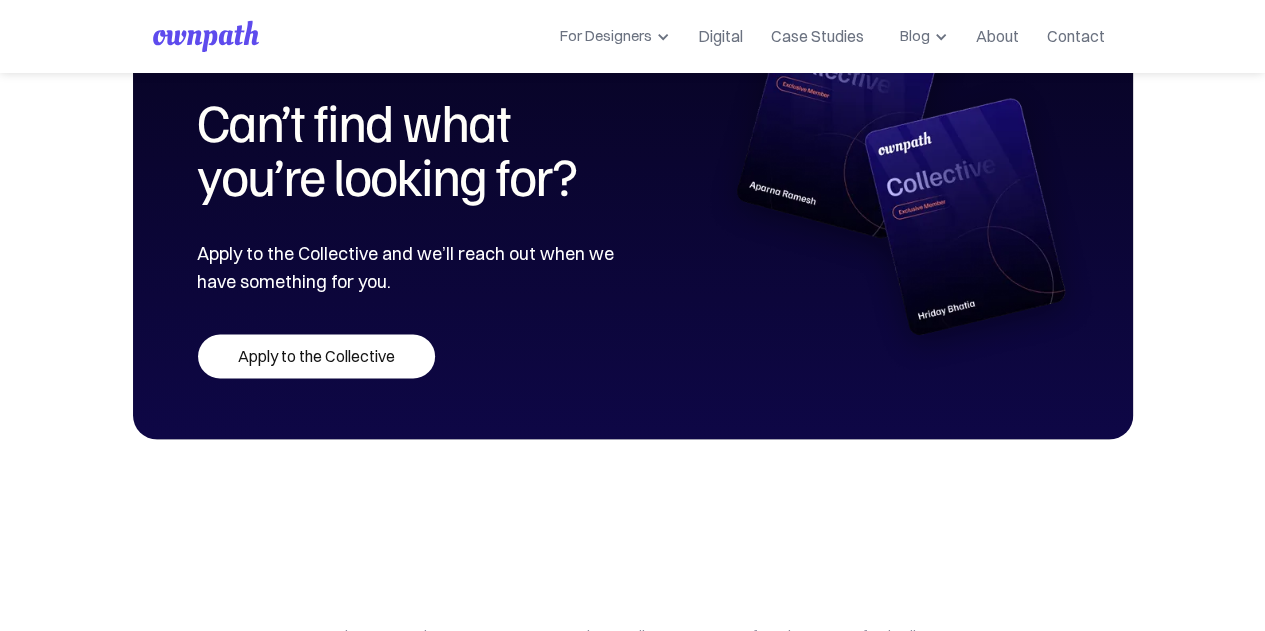 scroll, scrollTop: 1507, scrollLeft: 0, axis: vertical 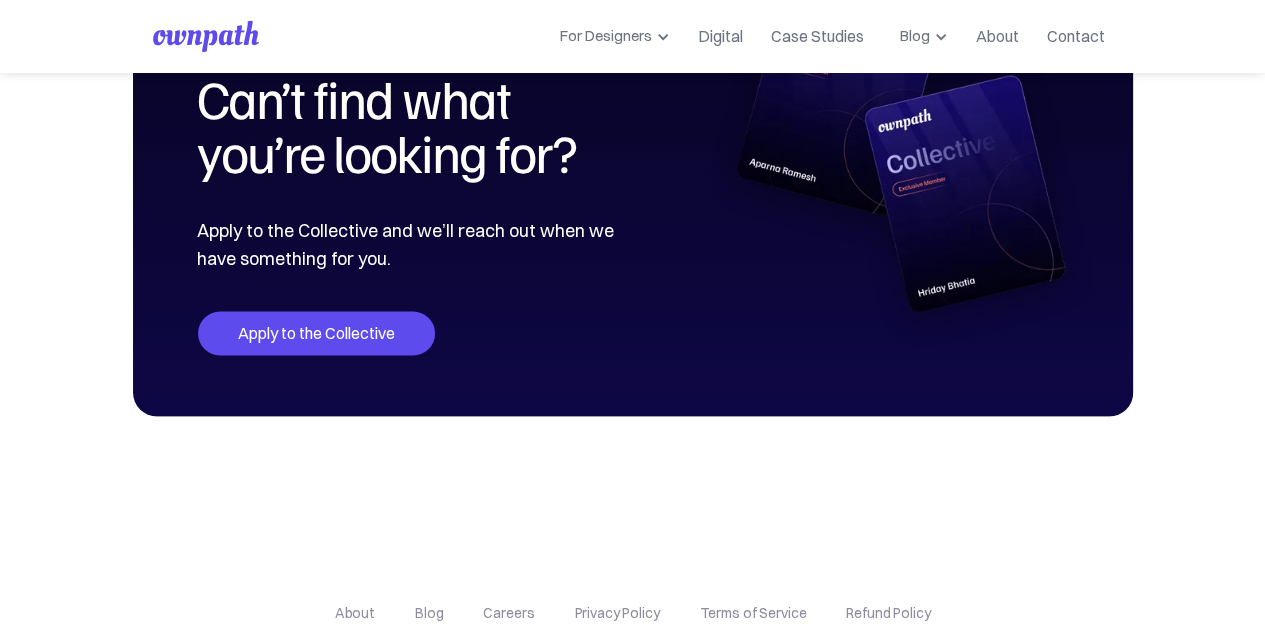 click on "Apply to the Collective" at bounding box center (316, 333) 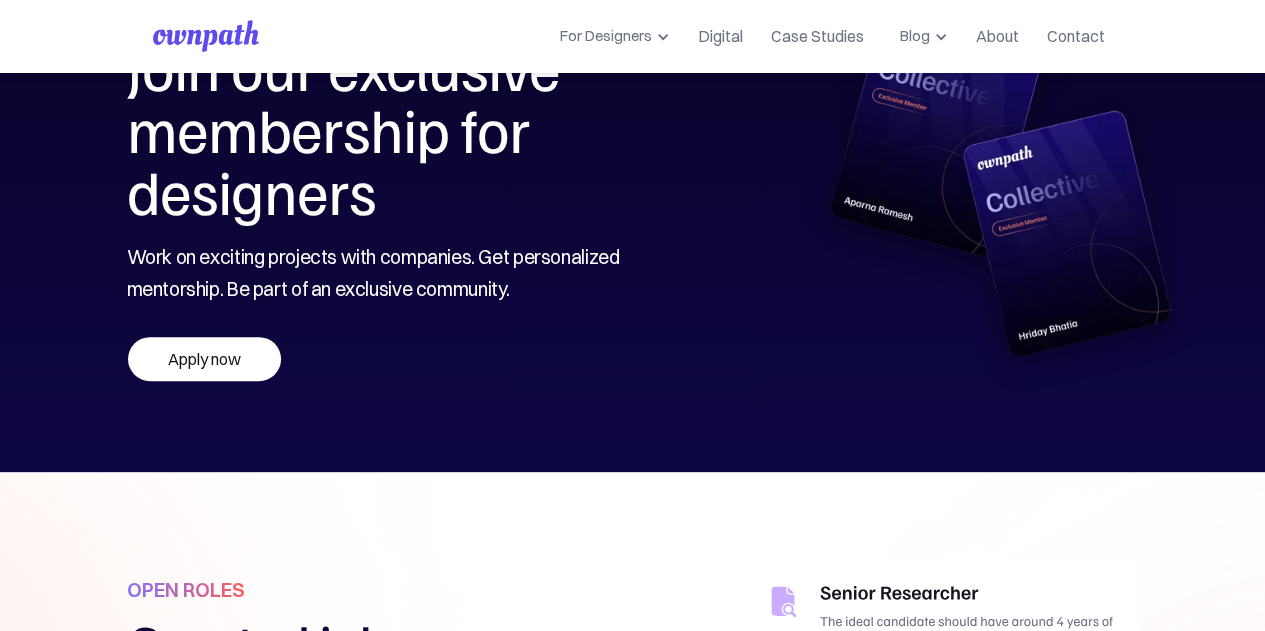 scroll, scrollTop: 0, scrollLeft: 0, axis: both 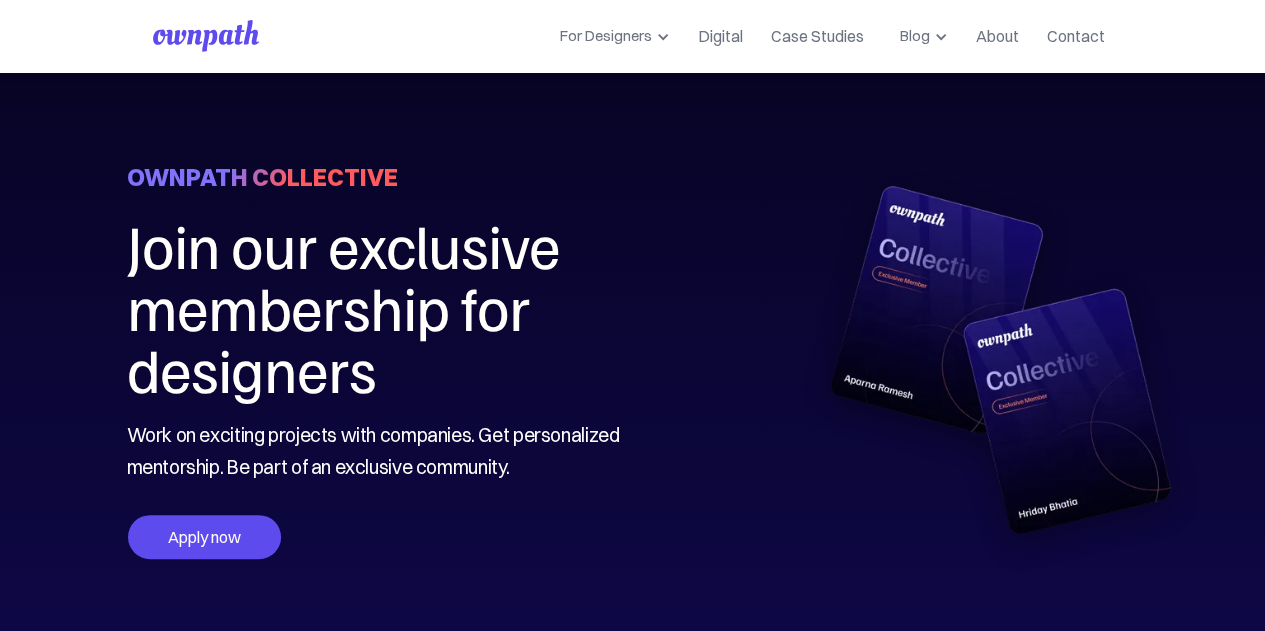 click on "Apply now" at bounding box center [204, 537] 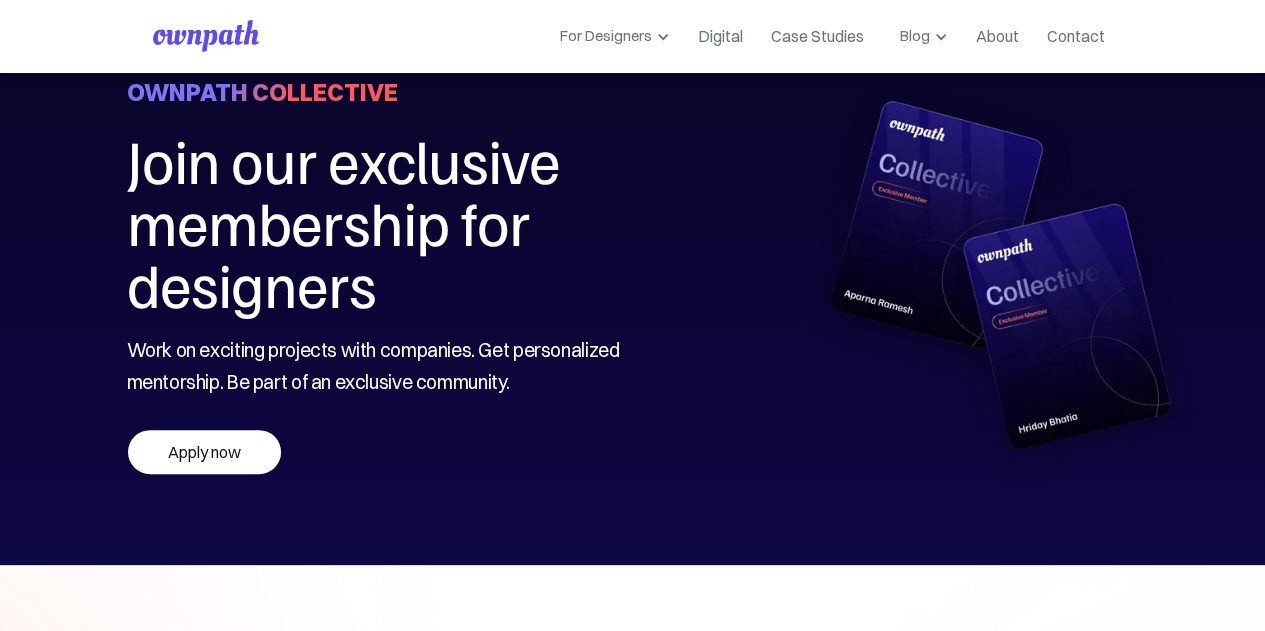 scroll, scrollTop: 78, scrollLeft: 0, axis: vertical 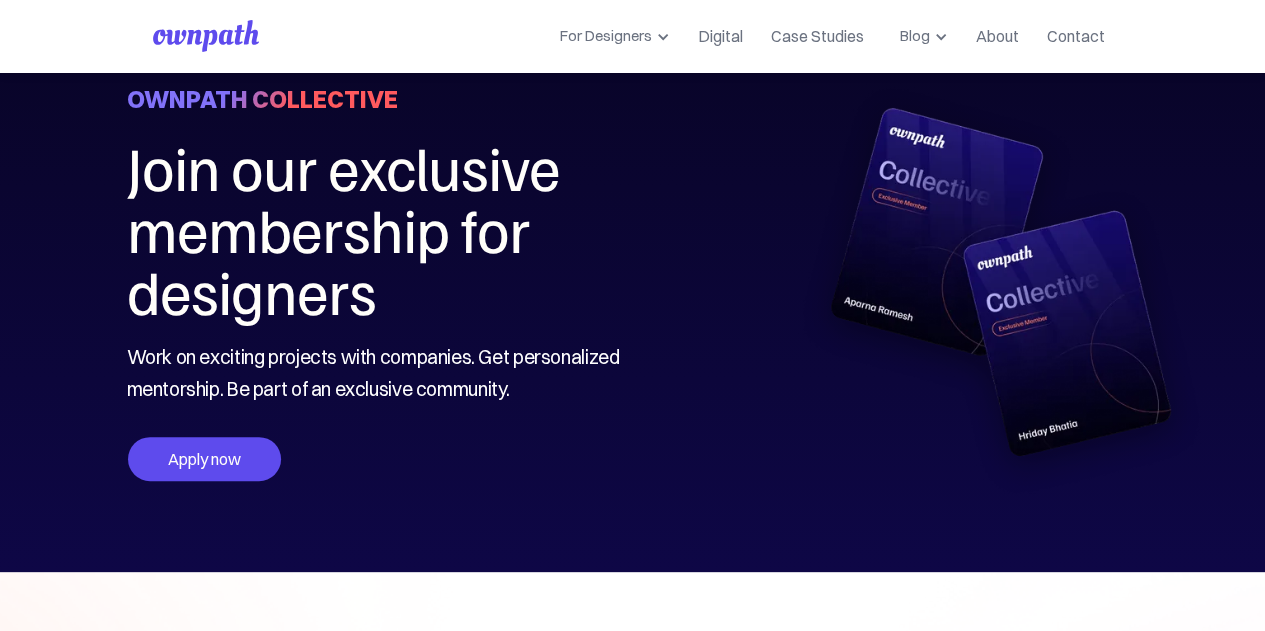 click on "Apply now" at bounding box center (204, 459) 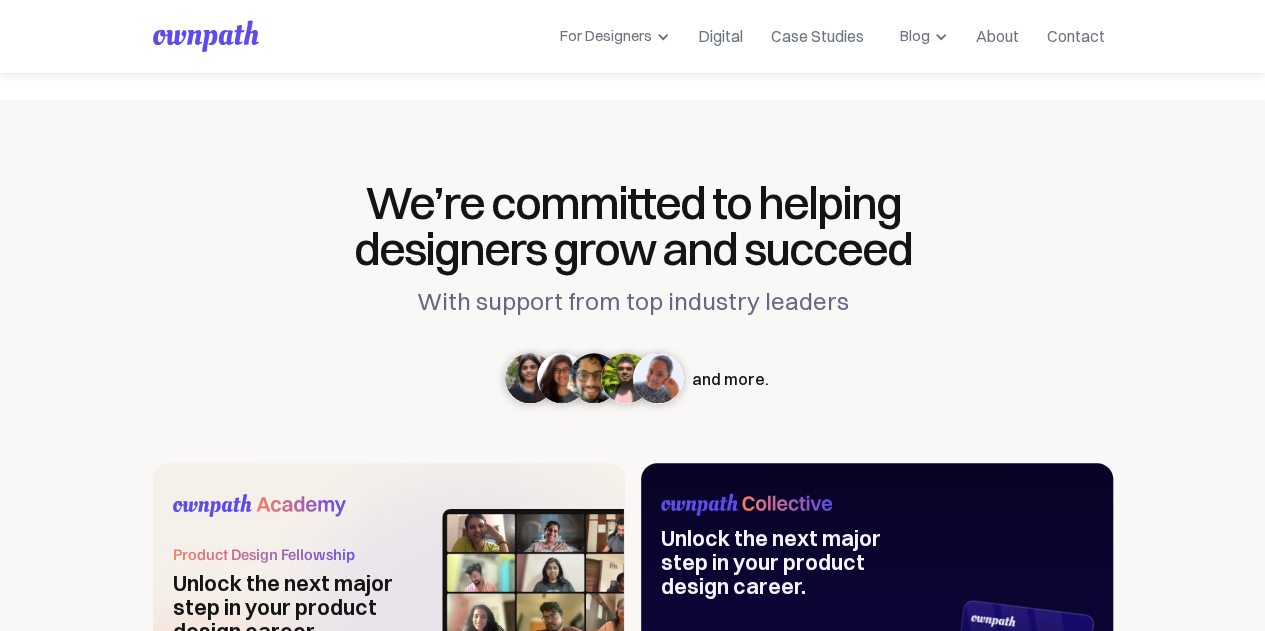 scroll, scrollTop: 678, scrollLeft: 0, axis: vertical 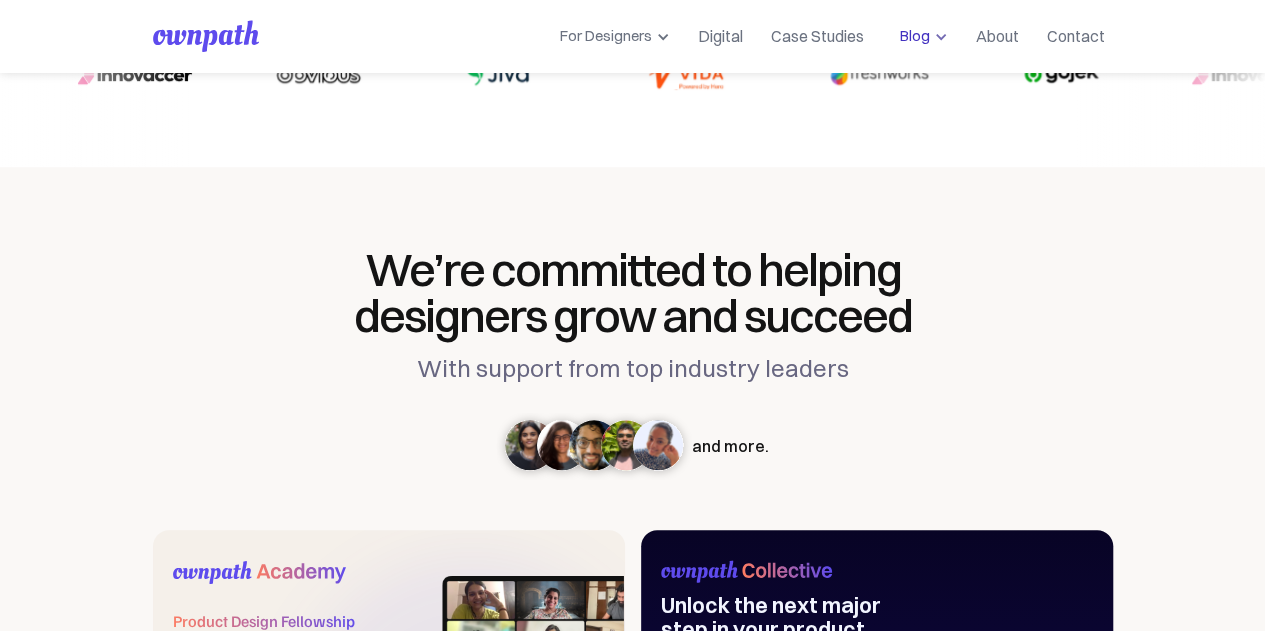 click on "Blog" at bounding box center [911, 36] 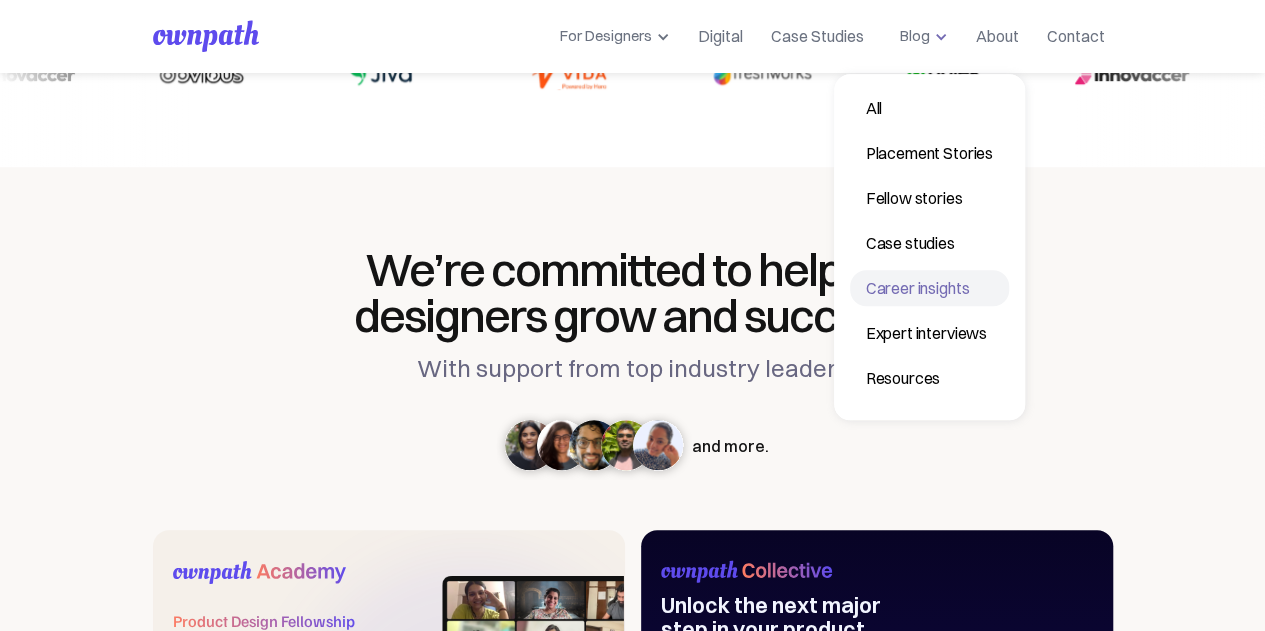 click on "Career insights" at bounding box center (929, 288) 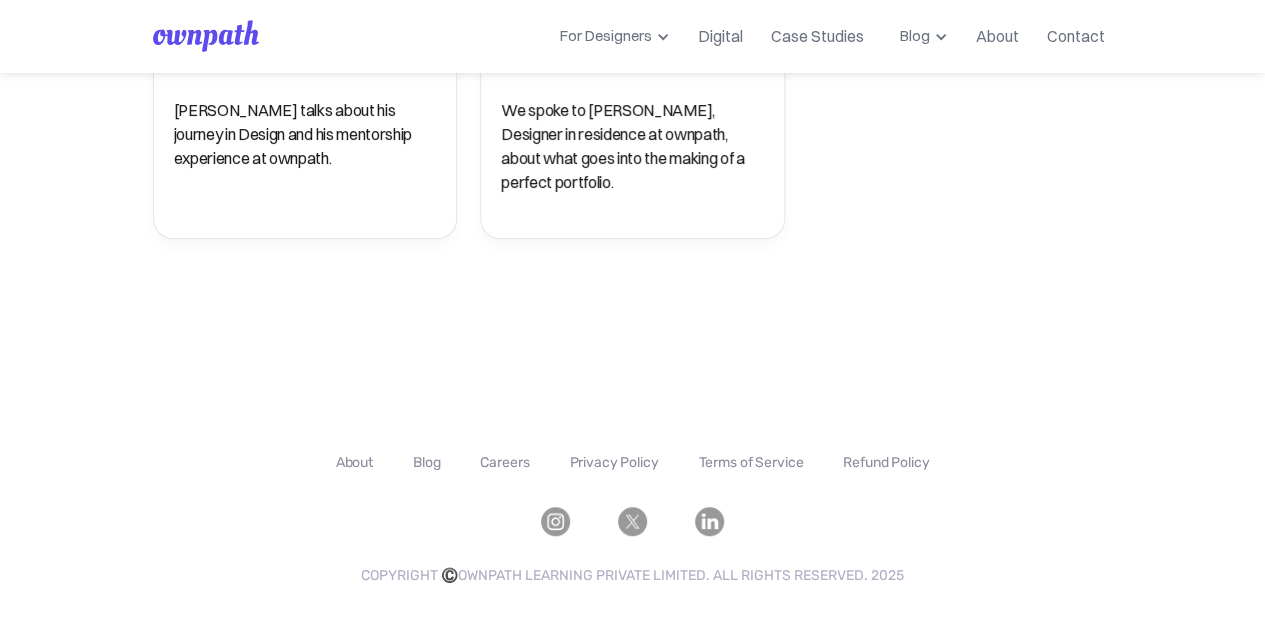 scroll, scrollTop: 0, scrollLeft: 0, axis: both 